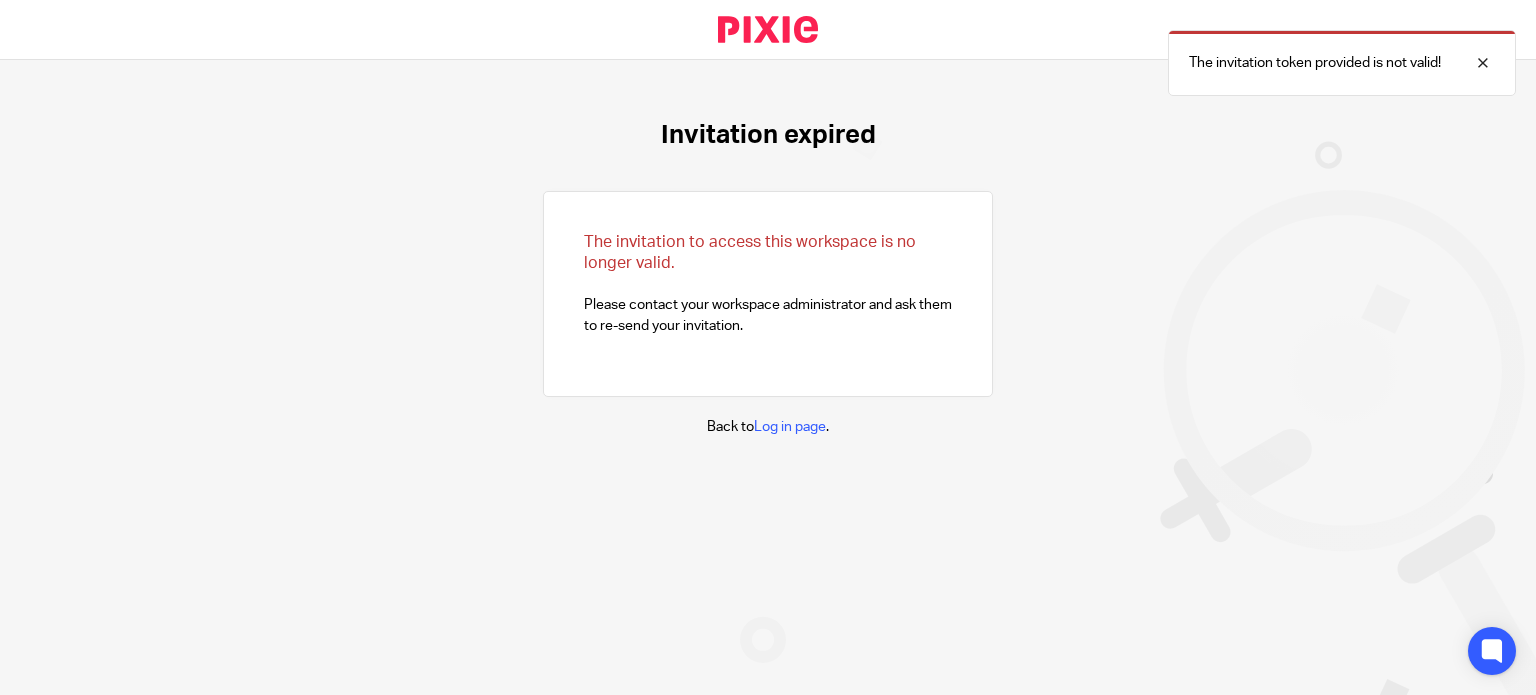 scroll, scrollTop: 0, scrollLeft: 0, axis: both 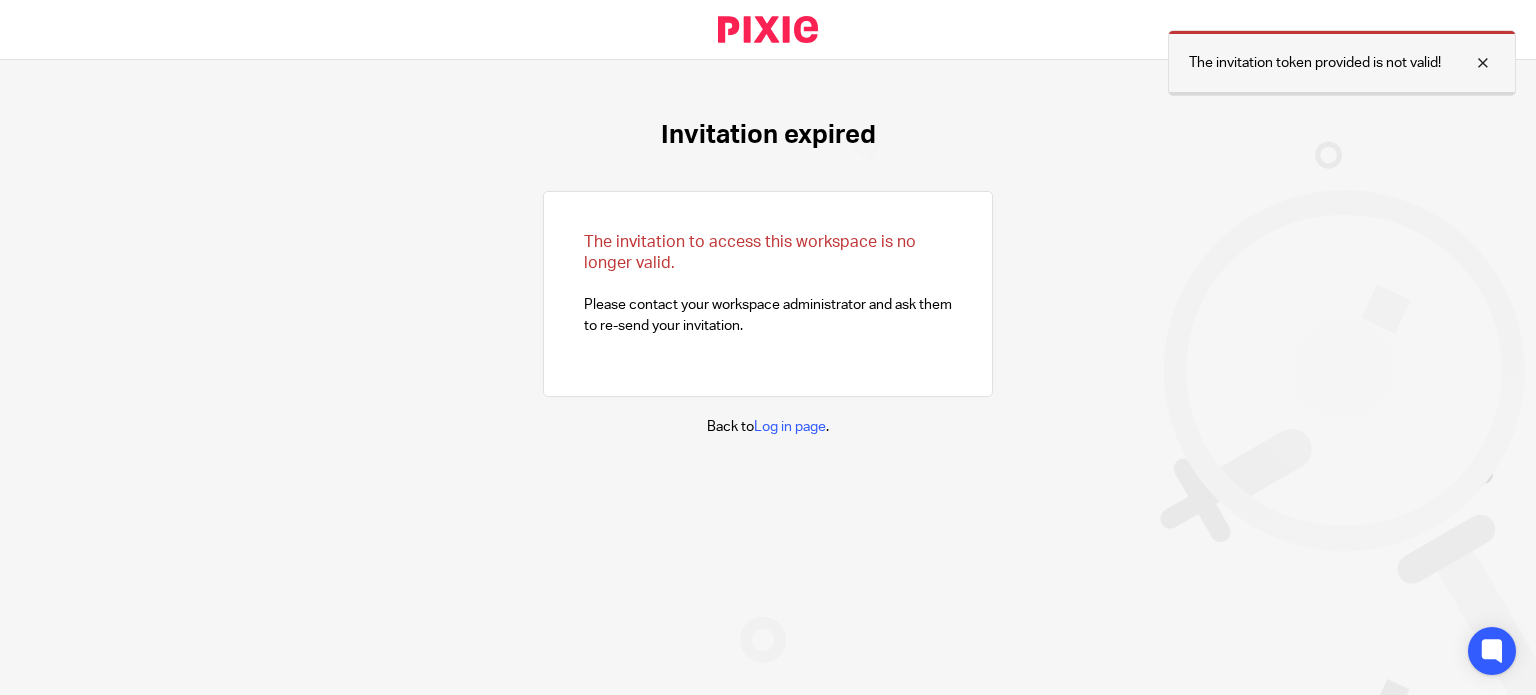 click at bounding box center (1468, 63) 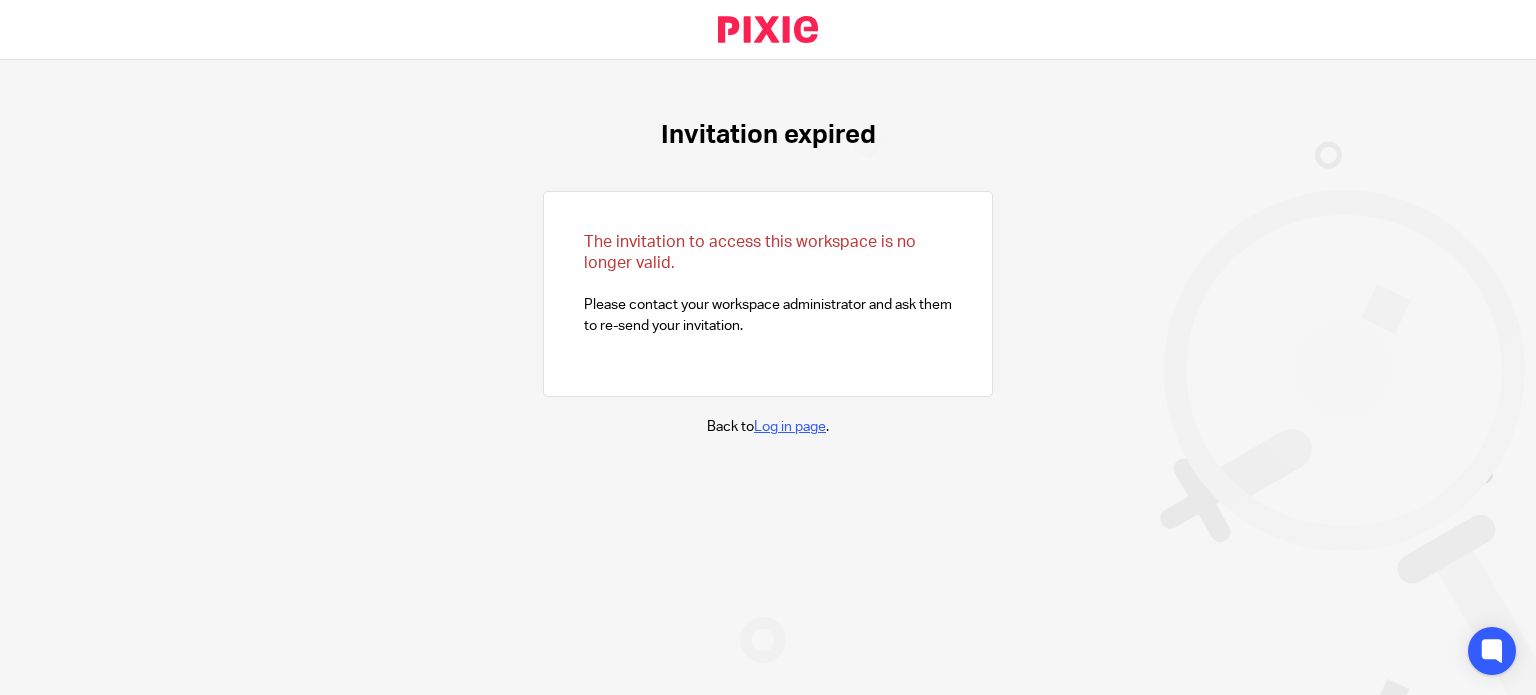 click on "Log in page" at bounding box center [790, 427] 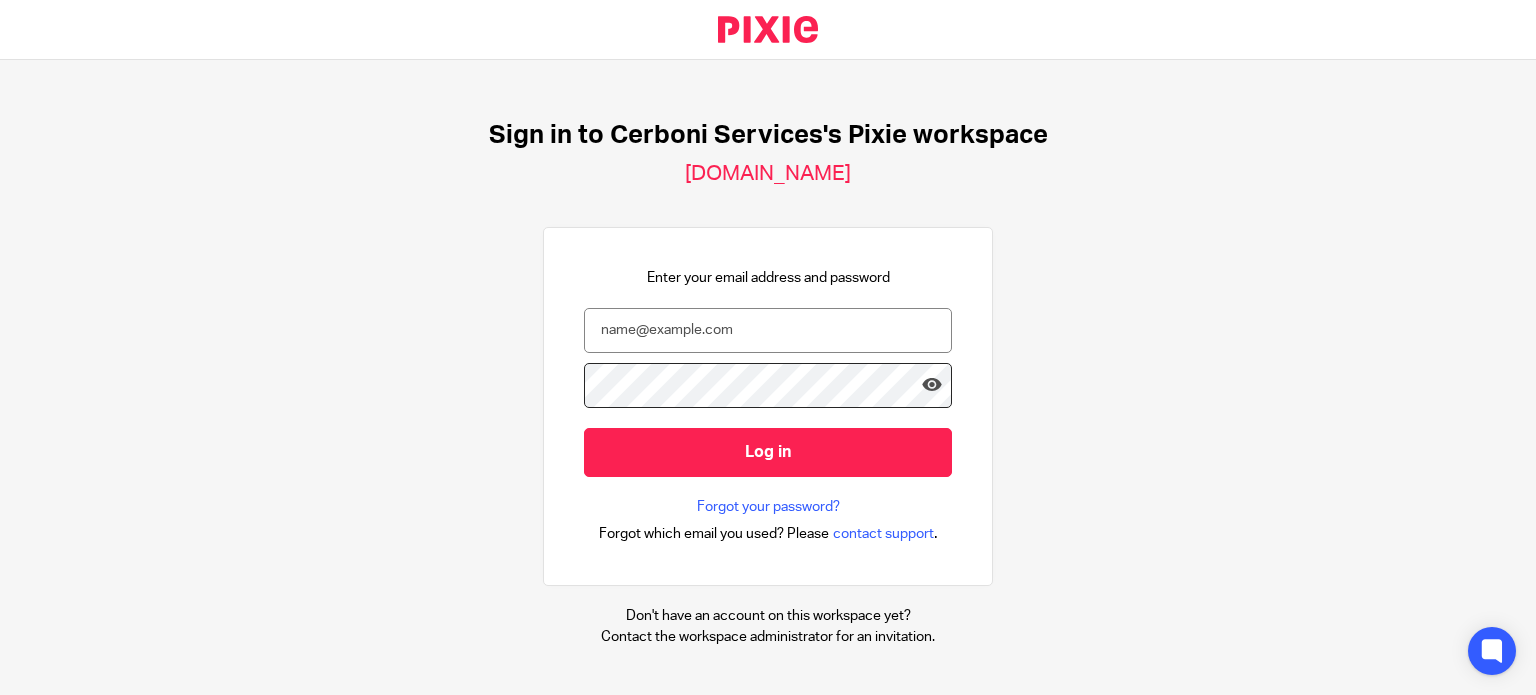 scroll, scrollTop: 0, scrollLeft: 0, axis: both 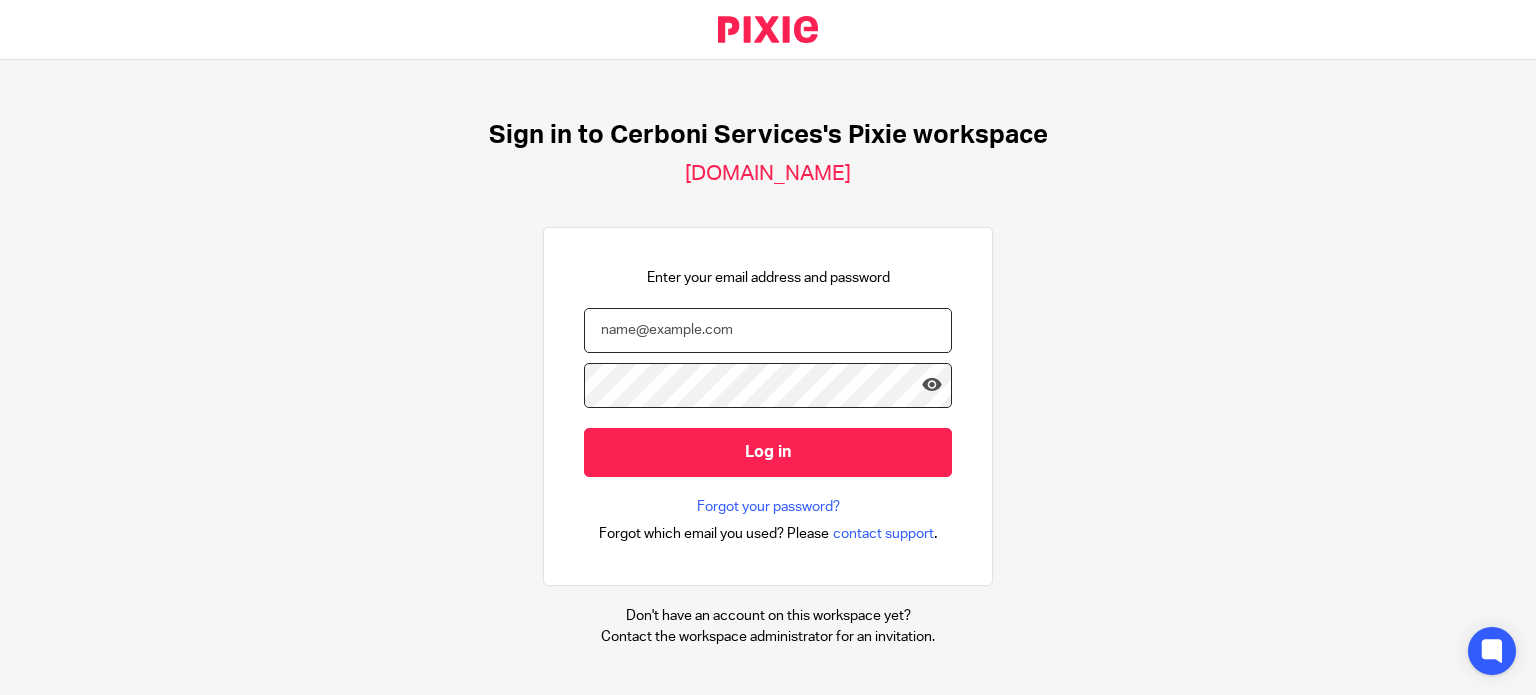 click at bounding box center [768, 330] 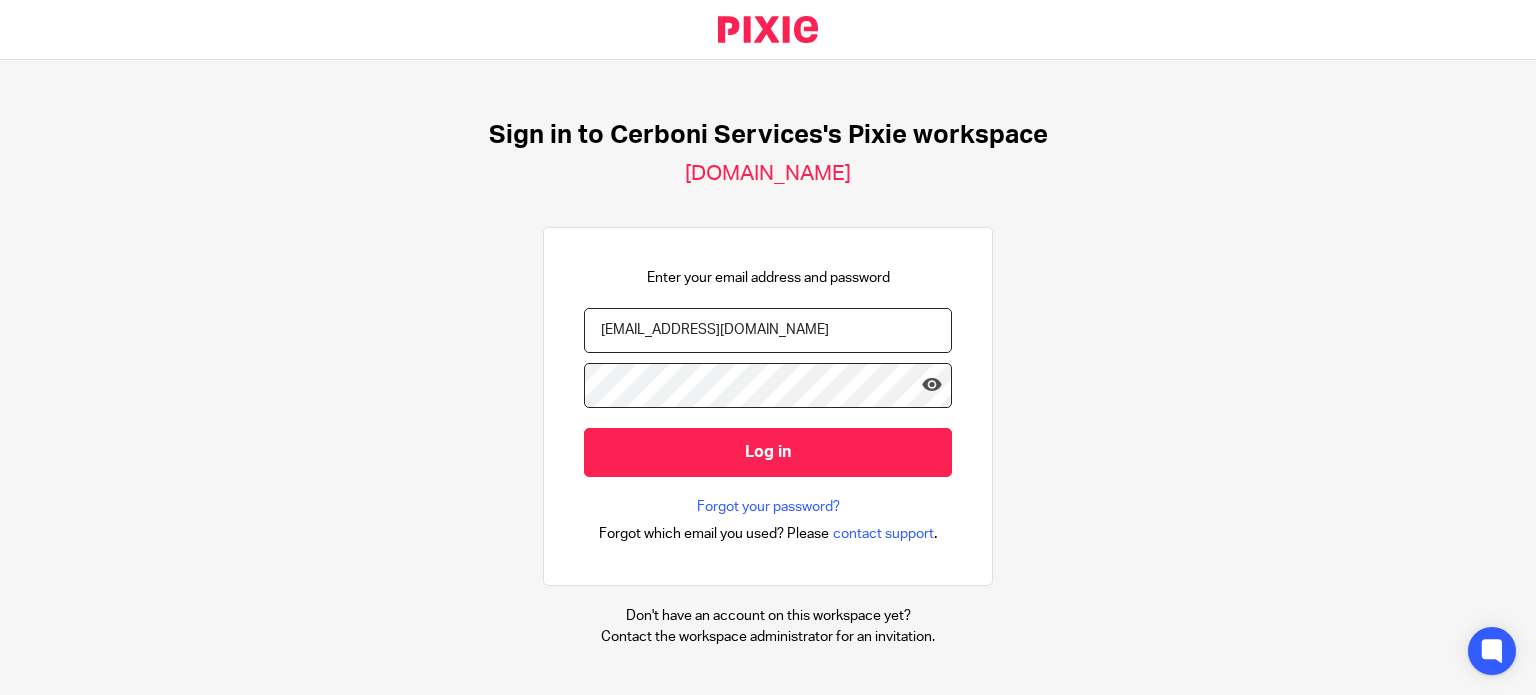 type on "[EMAIL_ADDRESS][DOMAIN_NAME]" 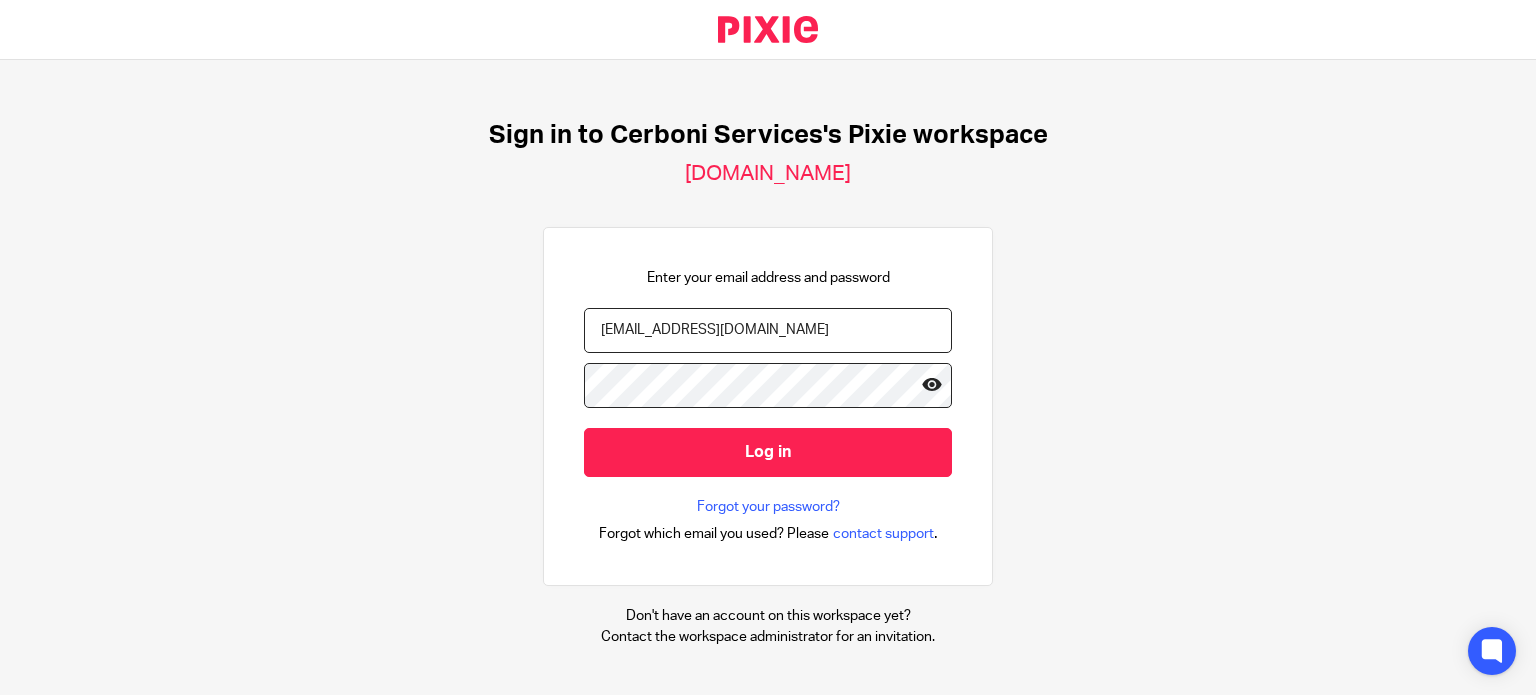 click at bounding box center [932, 385] 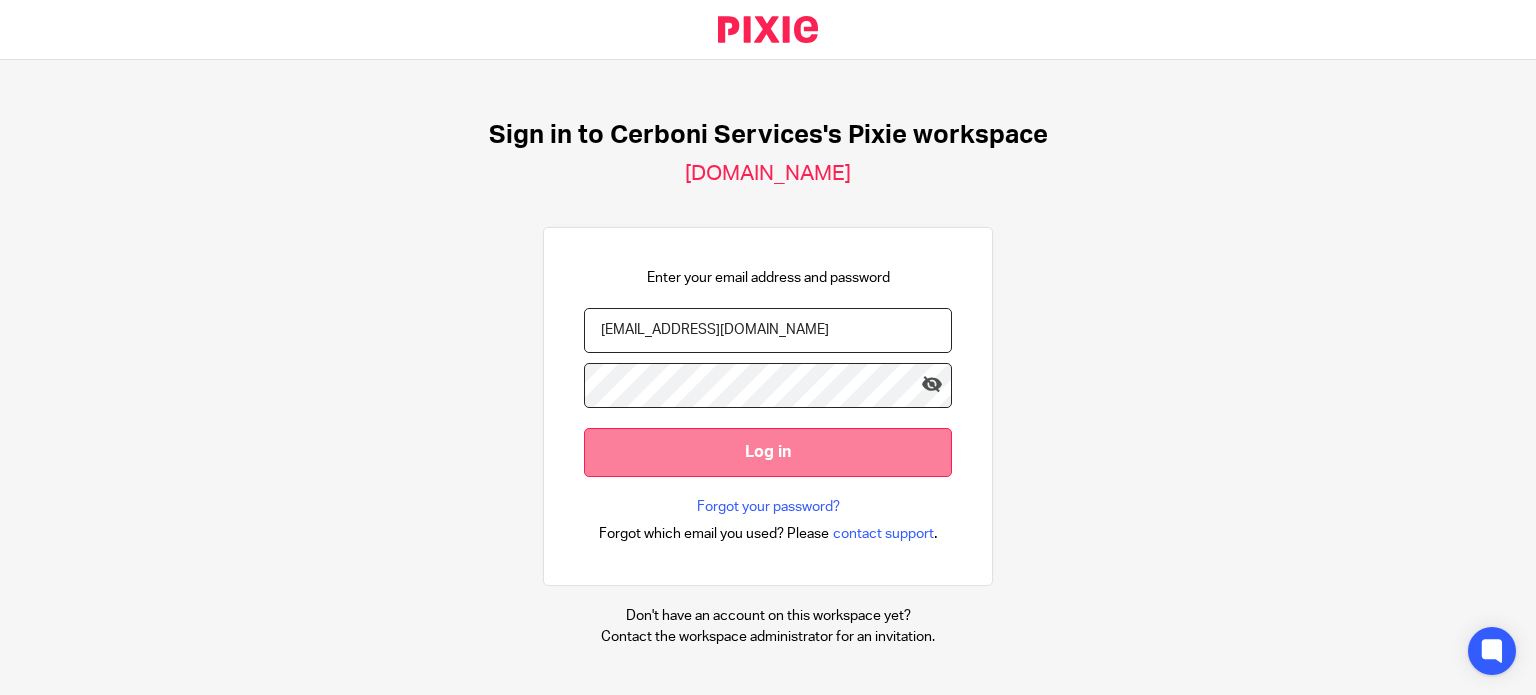 click on "Log in" at bounding box center (768, 452) 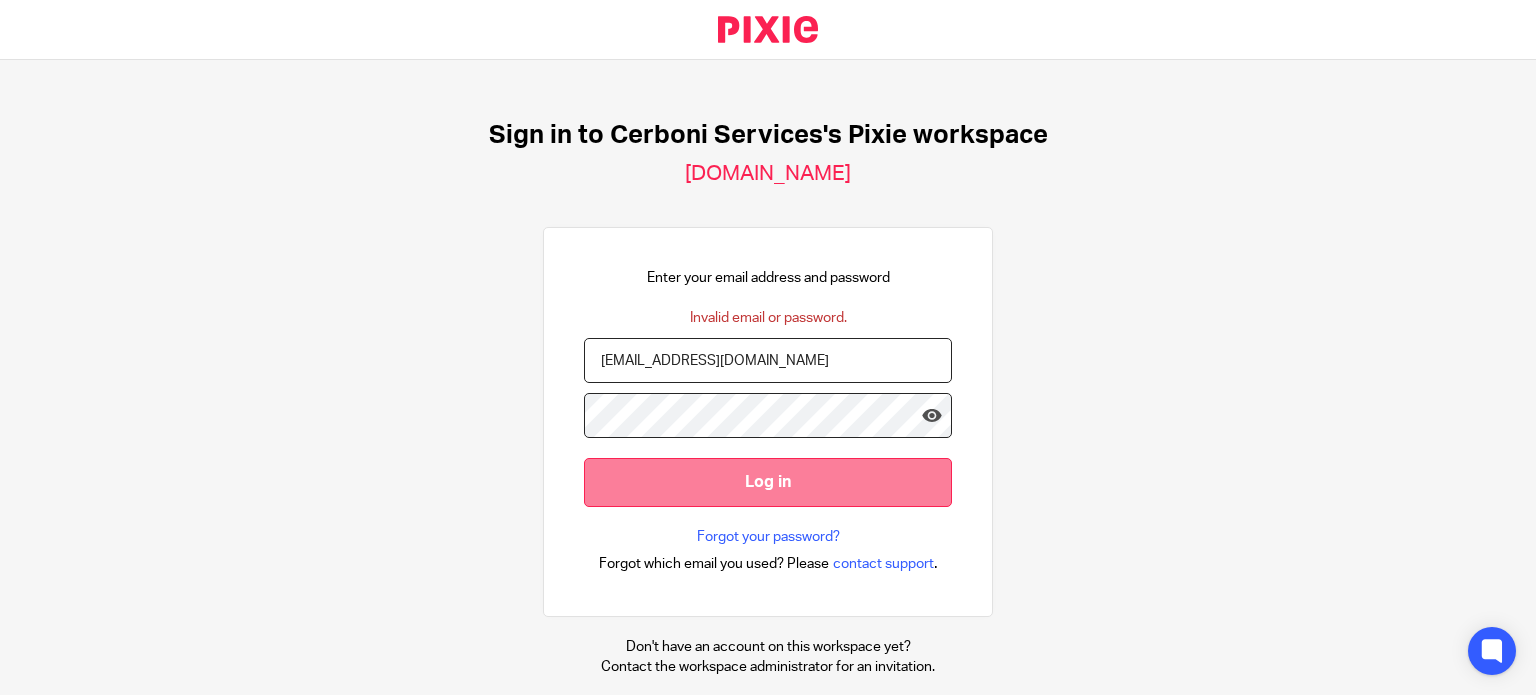 scroll, scrollTop: 0, scrollLeft: 0, axis: both 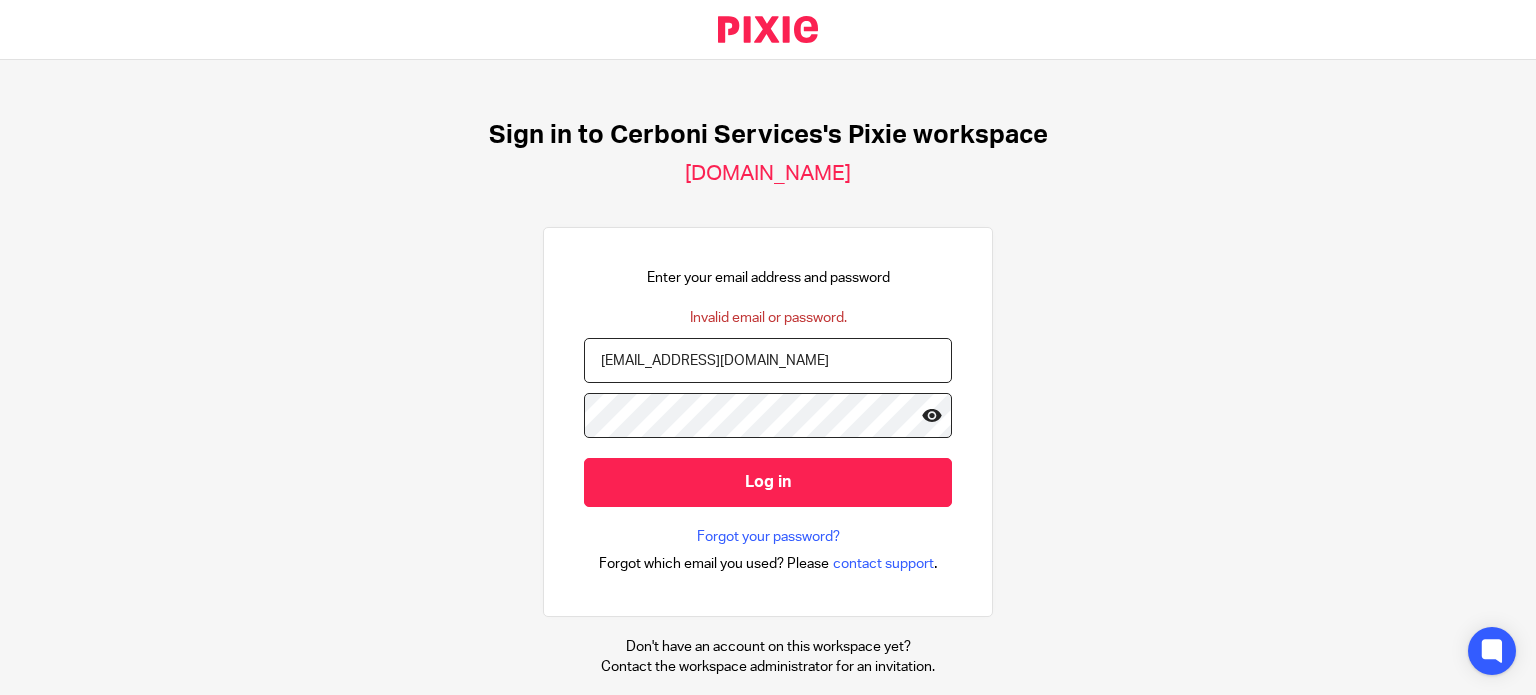 click at bounding box center [932, 418] 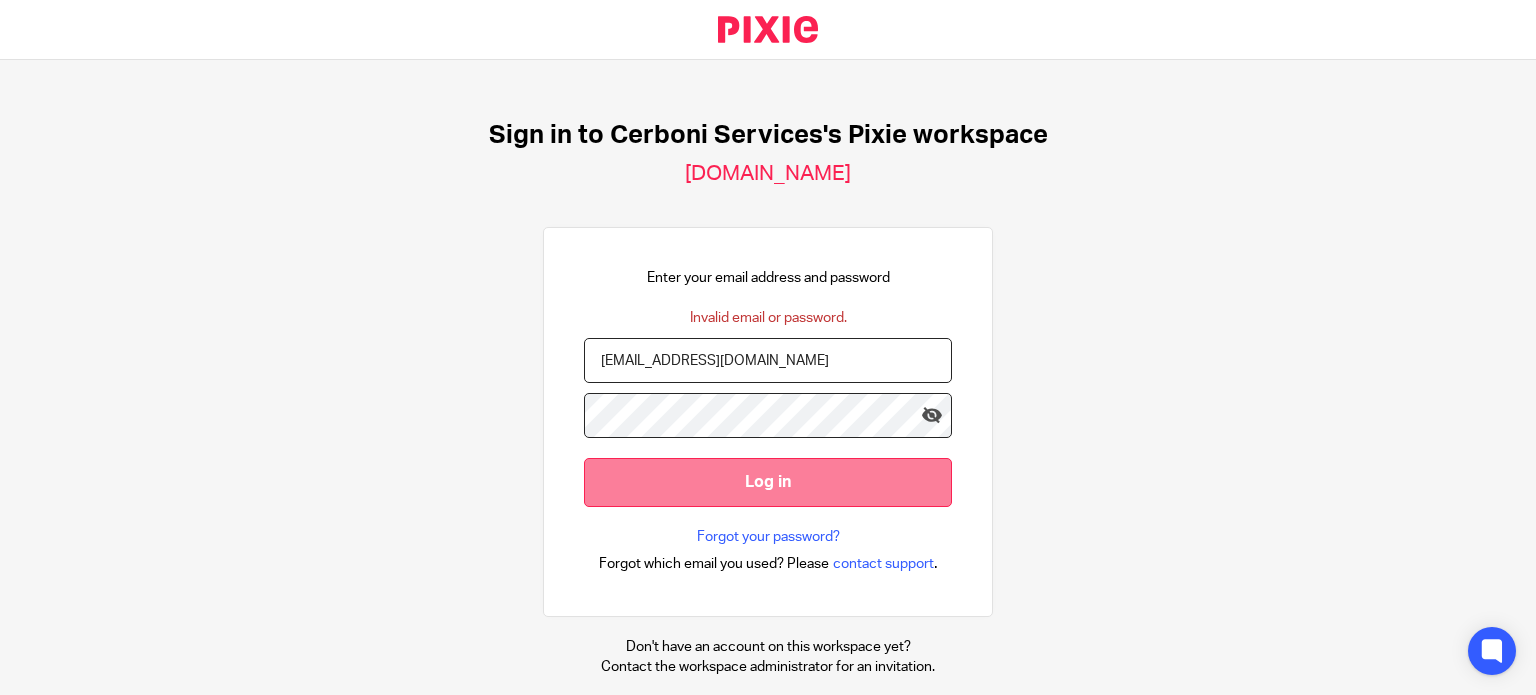 click on "Log in" at bounding box center (768, 482) 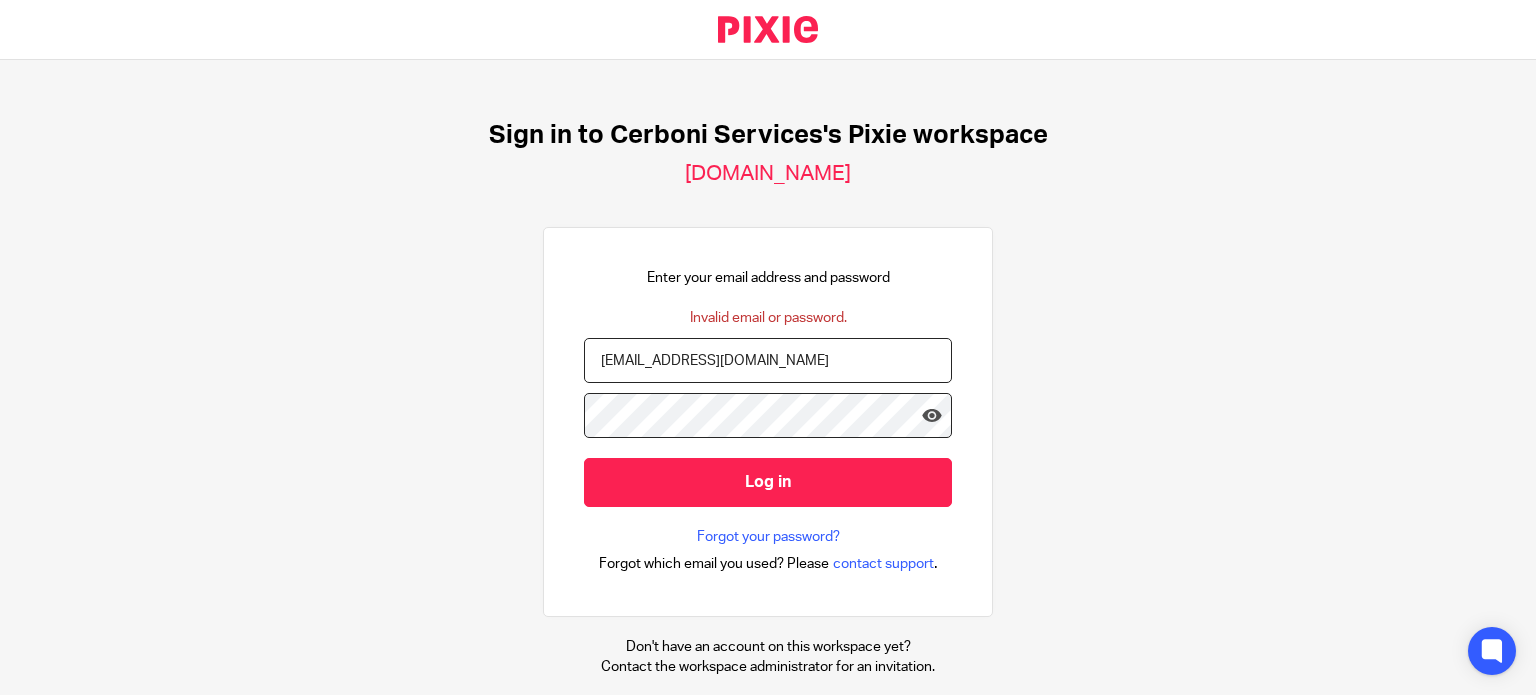scroll, scrollTop: 0, scrollLeft: 0, axis: both 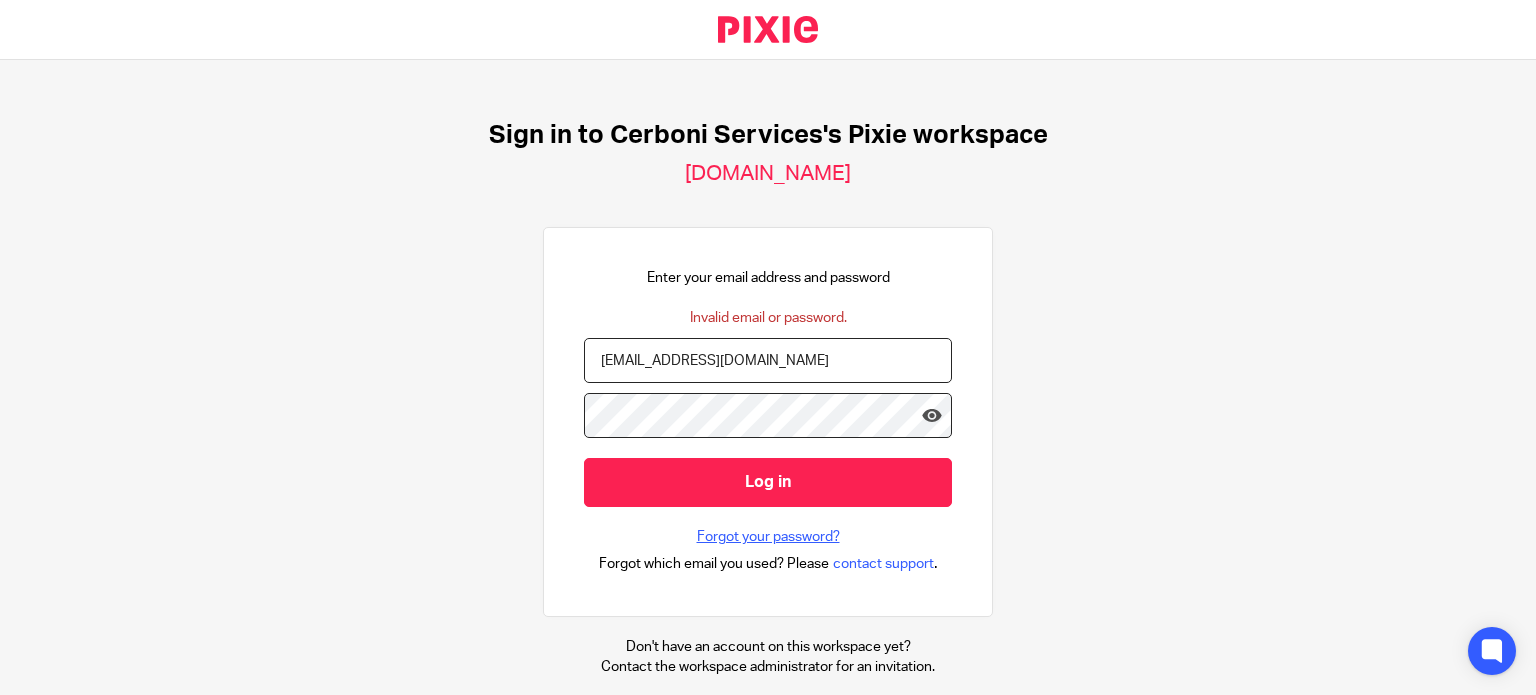 click on "Forgot your password?" at bounding box center [768, 537] 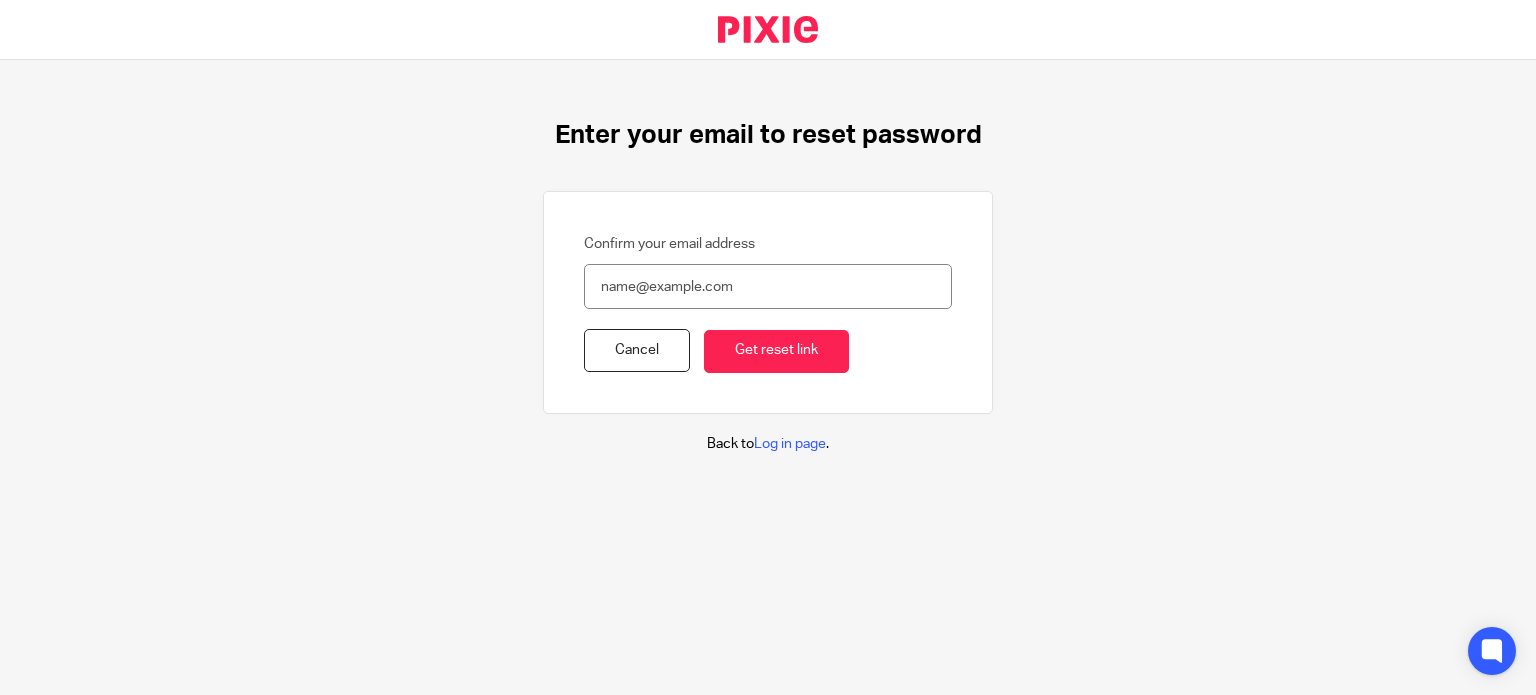 scroll, scrollTop: 0, scrollLeft: 0, axis: both 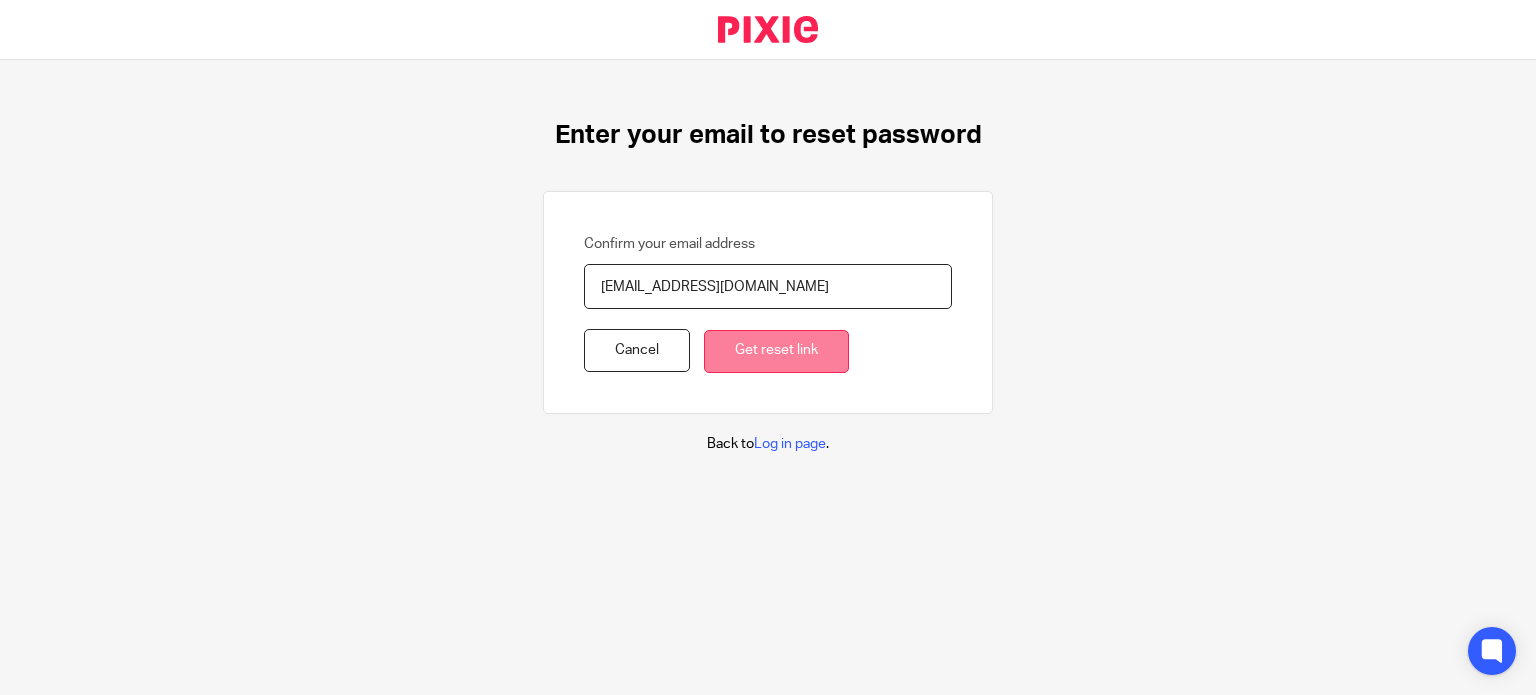 type on "[EMAIL_ADDRESS][DOMAIN_NAME]" 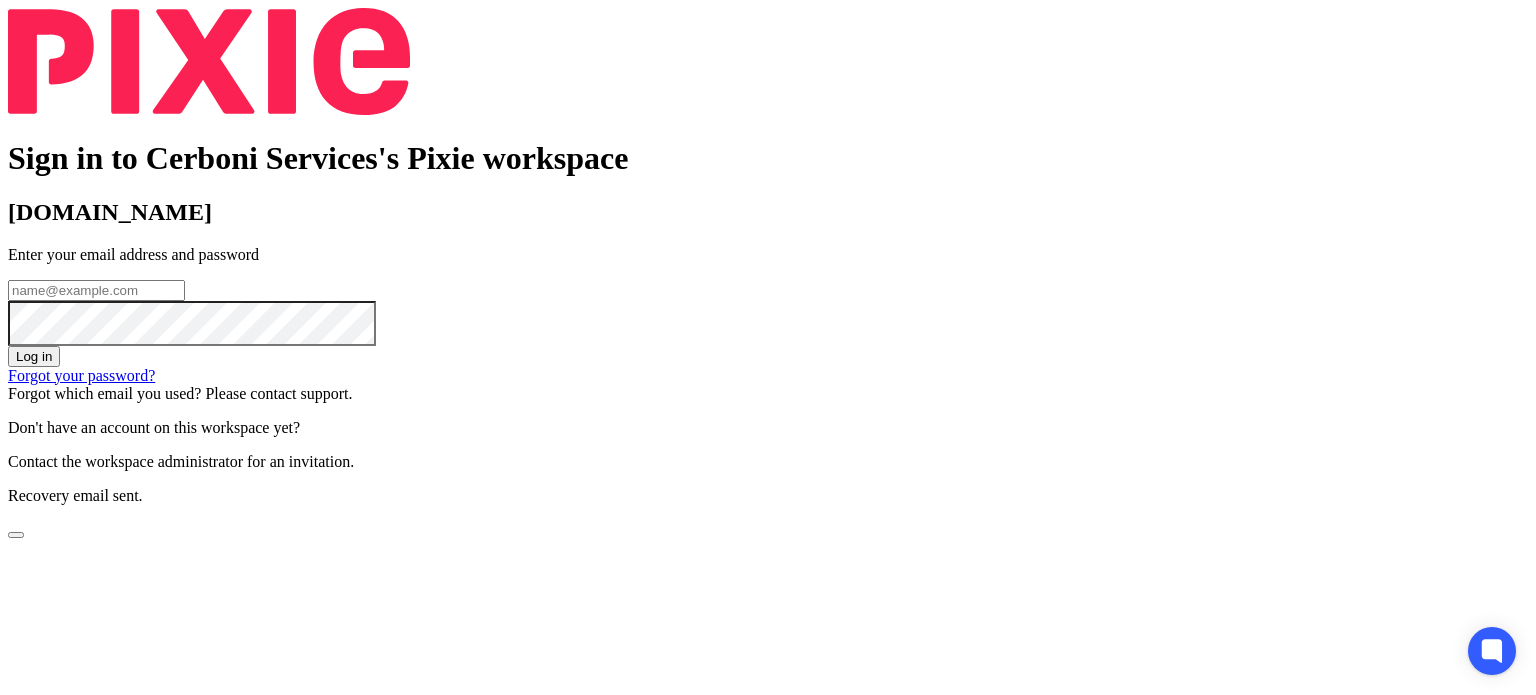 scroll, scrollTop: 0, scrollLeft: 0, axis: both 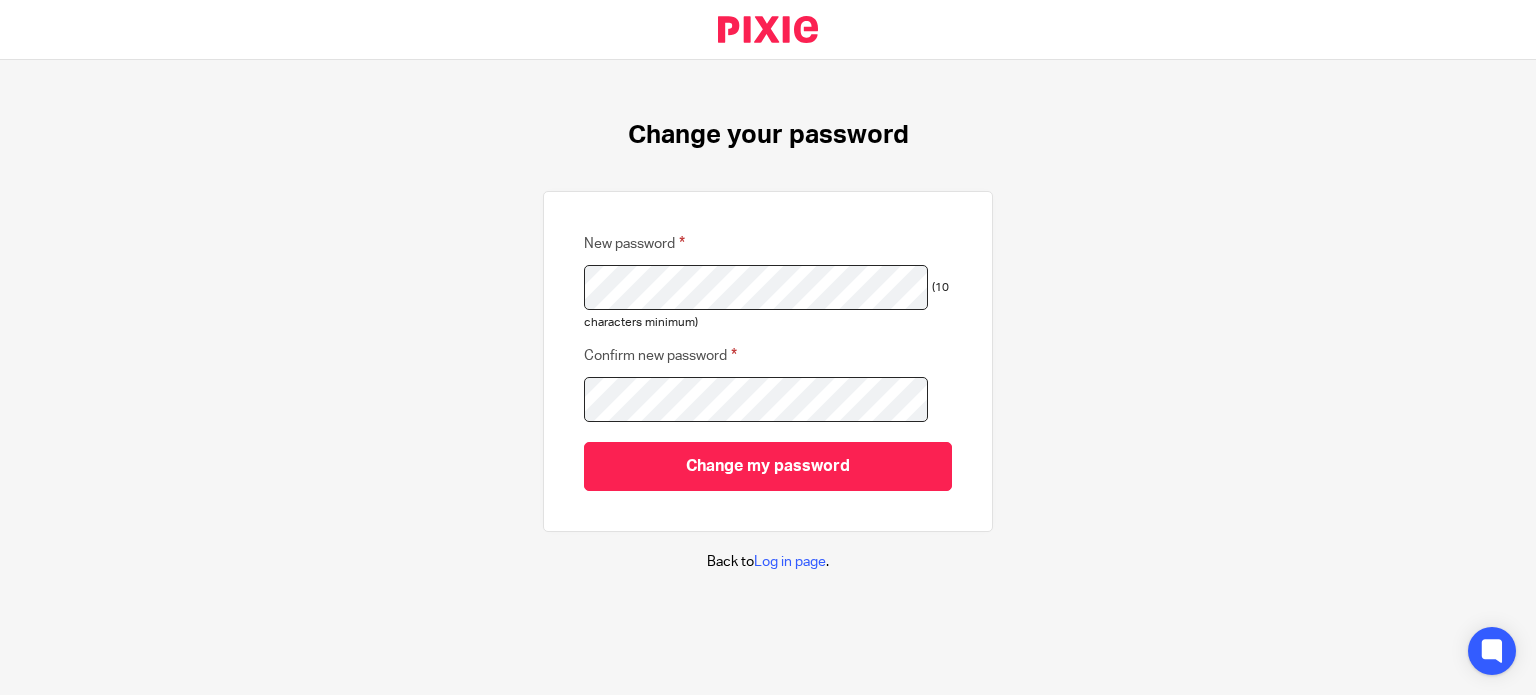 click on "New password
(10 characters minimum)
Confirm new password
Change my password" at bounding box center (768, 361) 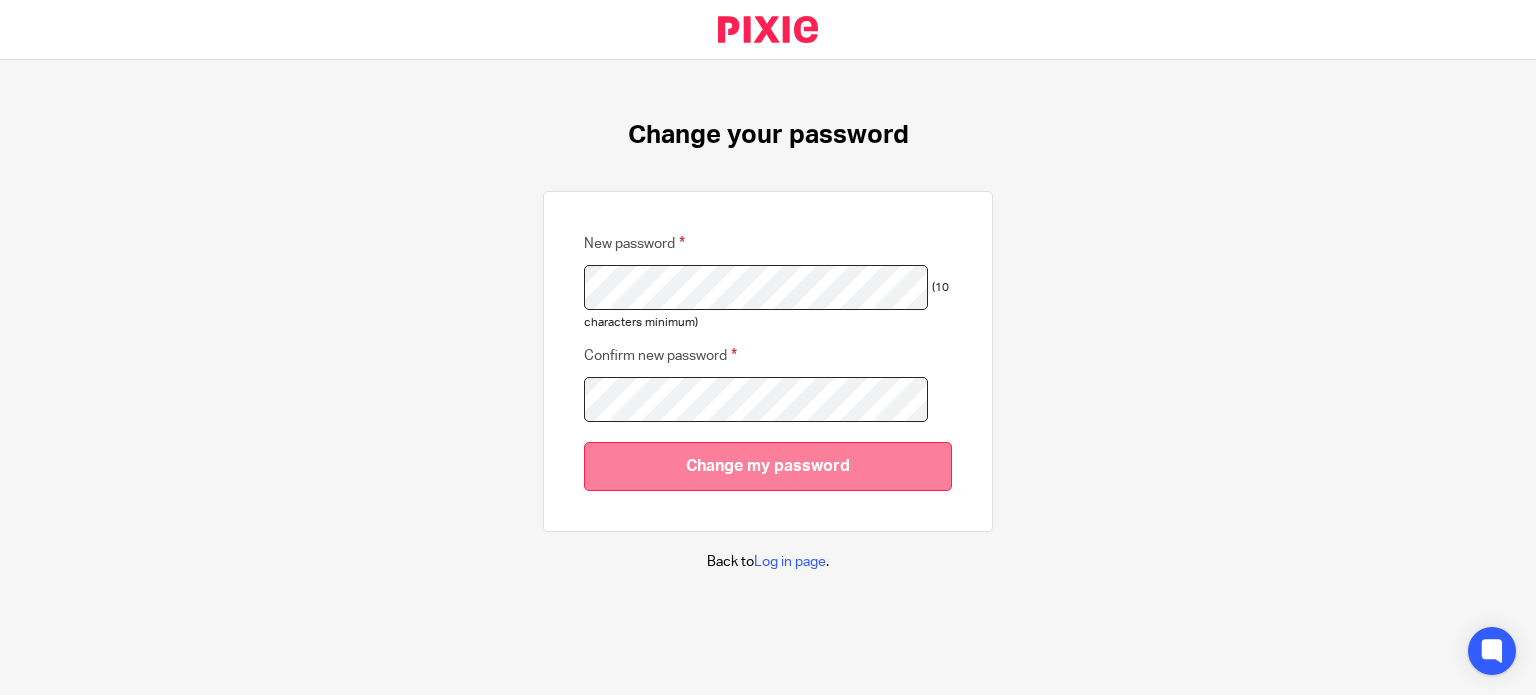 click on "Change my password" at bounding box center (768, 466) 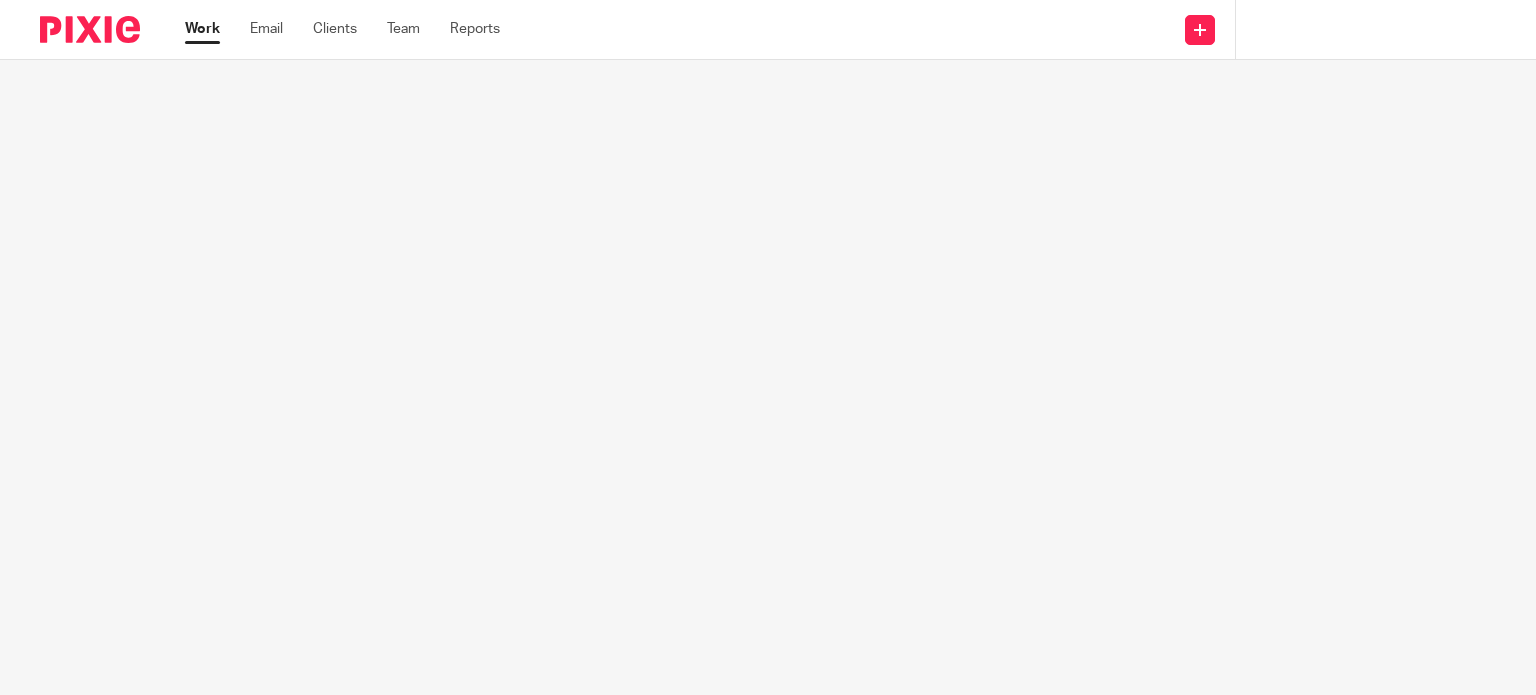 scroll, scrollTop: 0, scrollLeft: 0, axis: both 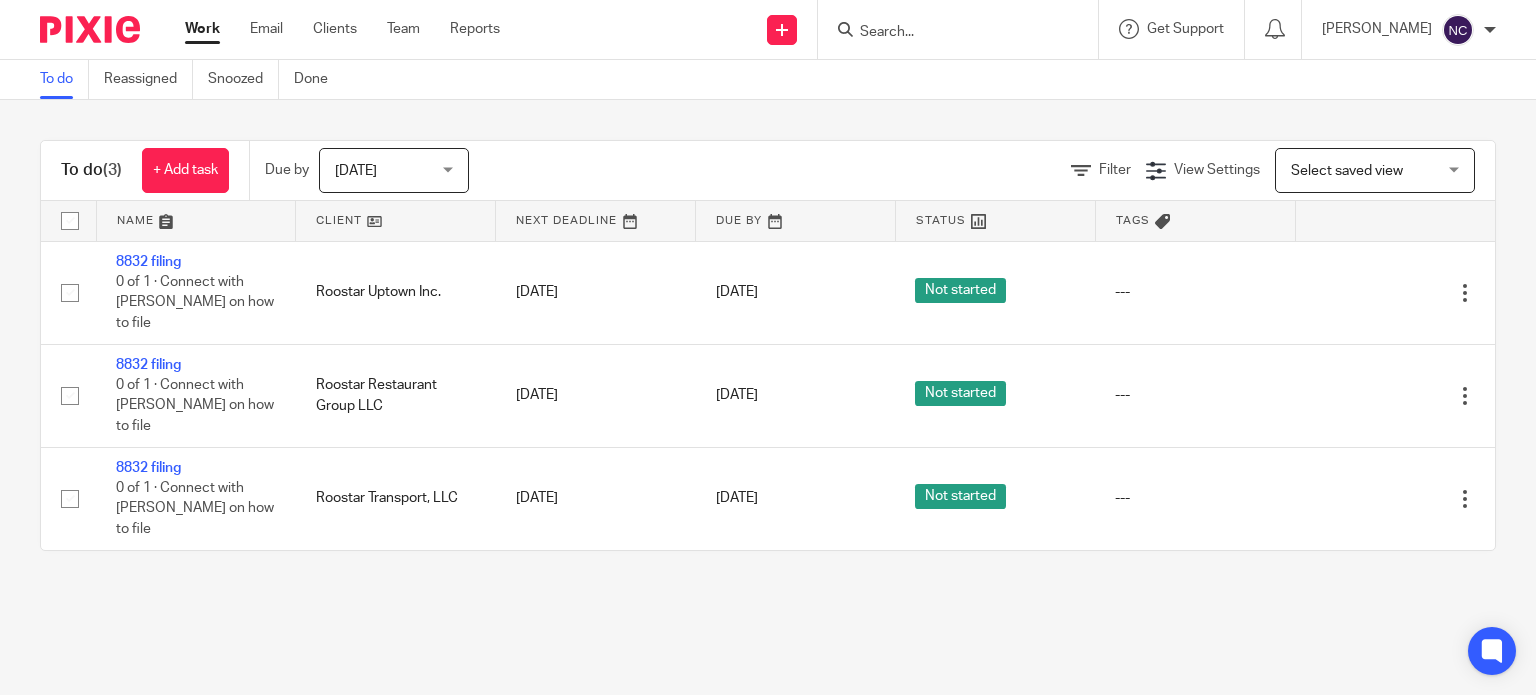 click on "[DATE]" at bounding box center [388, 170] 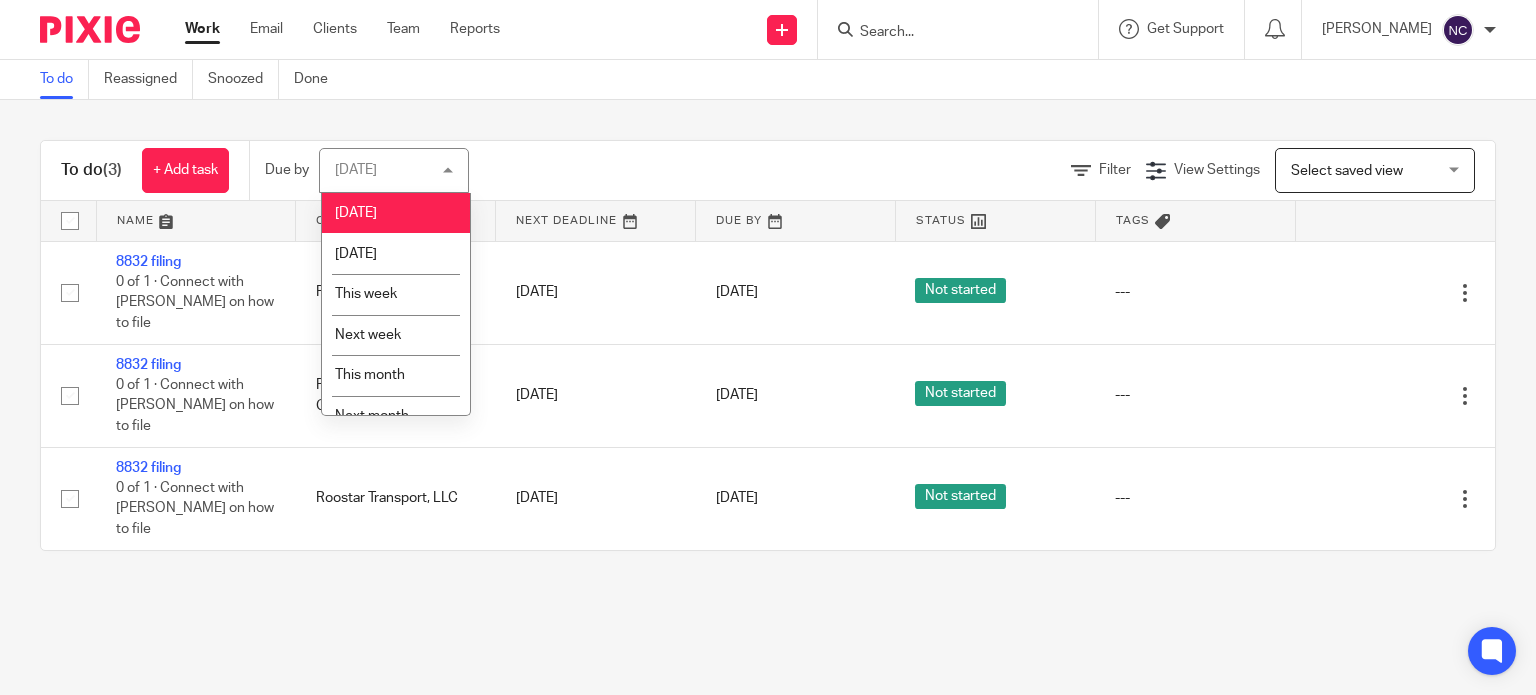 click on "Filter     View Settings   View Settings       Manage saved views
Select saved view
Select saved view
Select saved view" at bounding box center [999, 170] 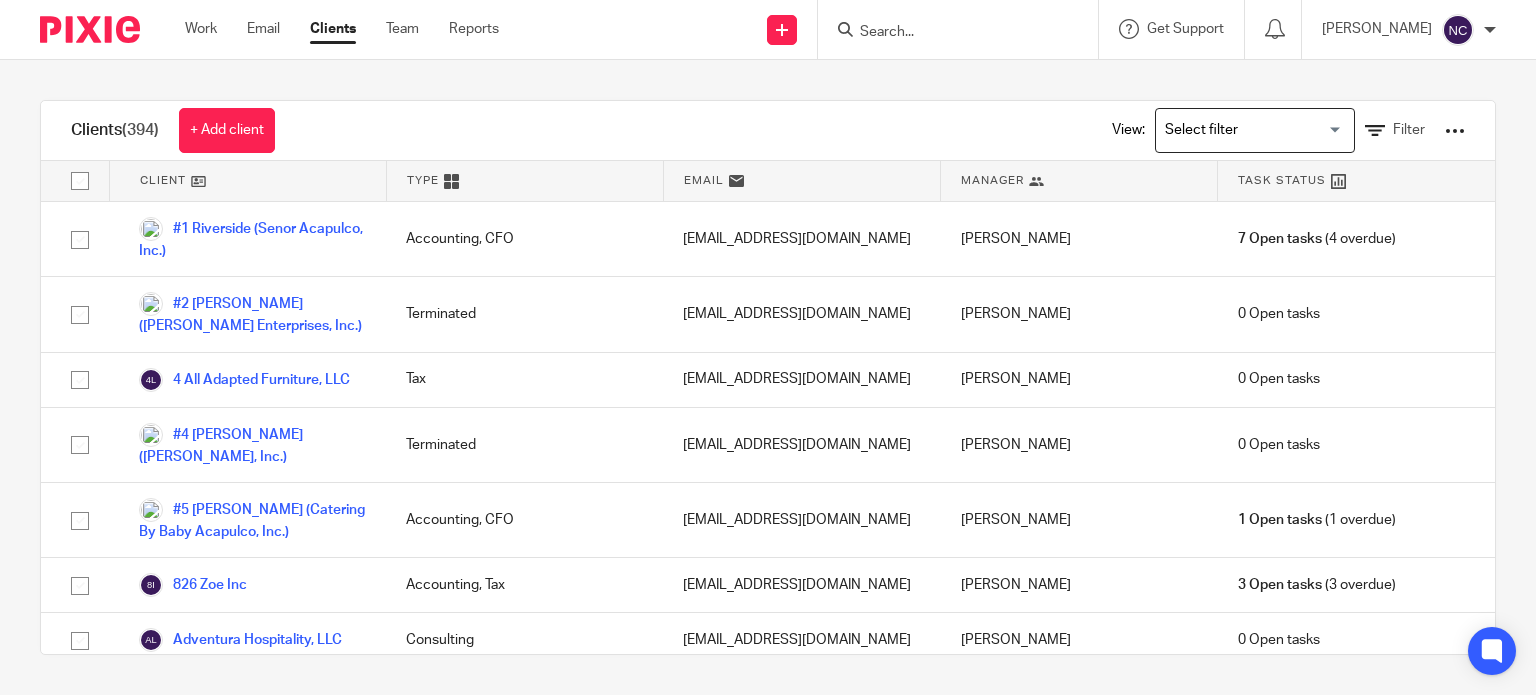 scroll, scrollTop: 0, scrollLeft: 0, axis: both 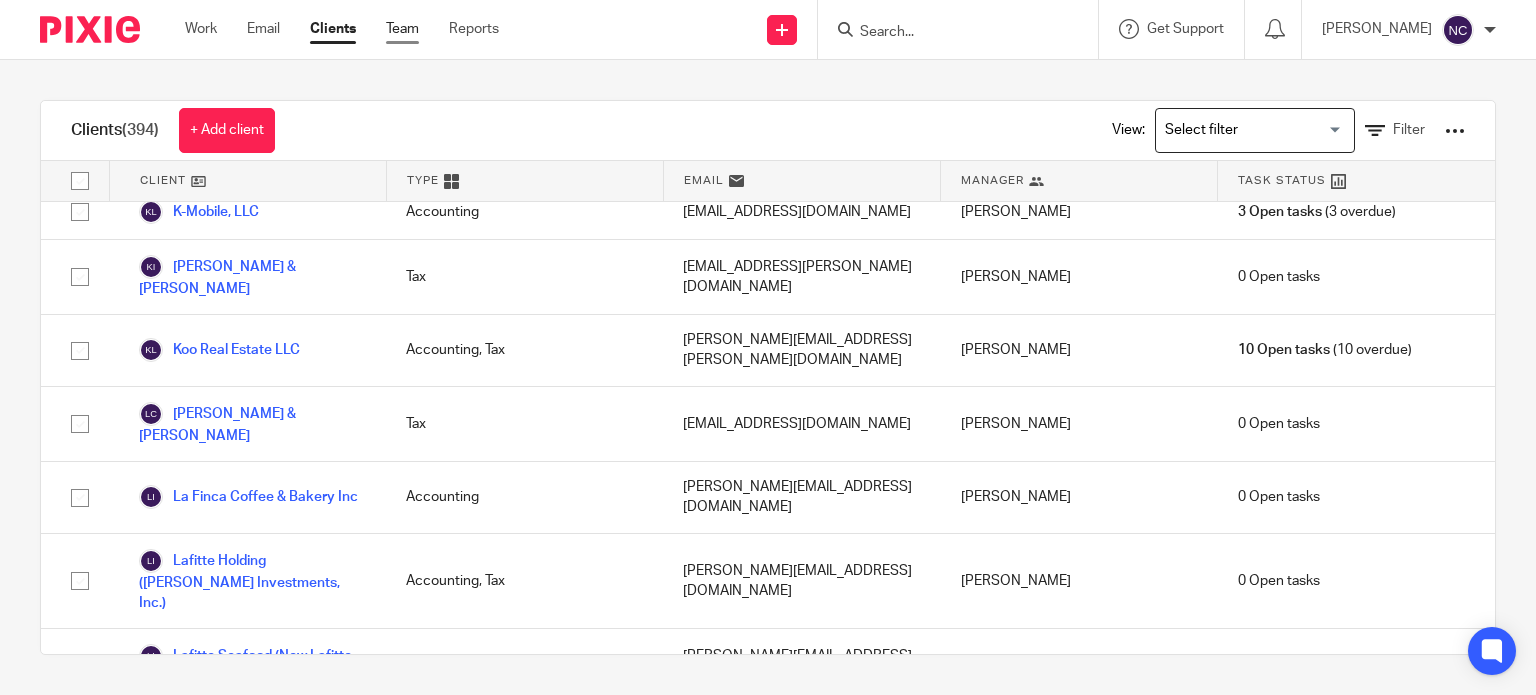 click on "Team" at bounding box center (402, 29) 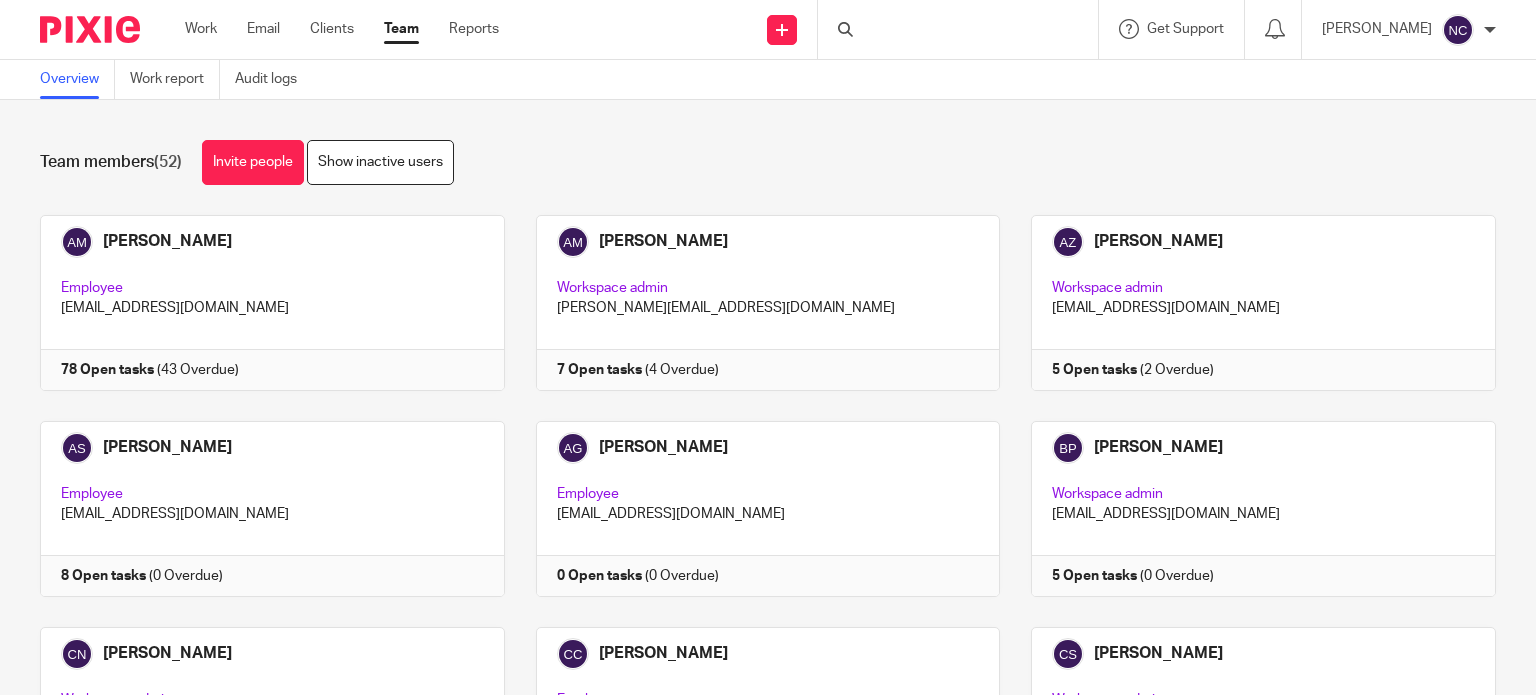scroll, scrollTop: 0, scrollLeft: 0, axis: both 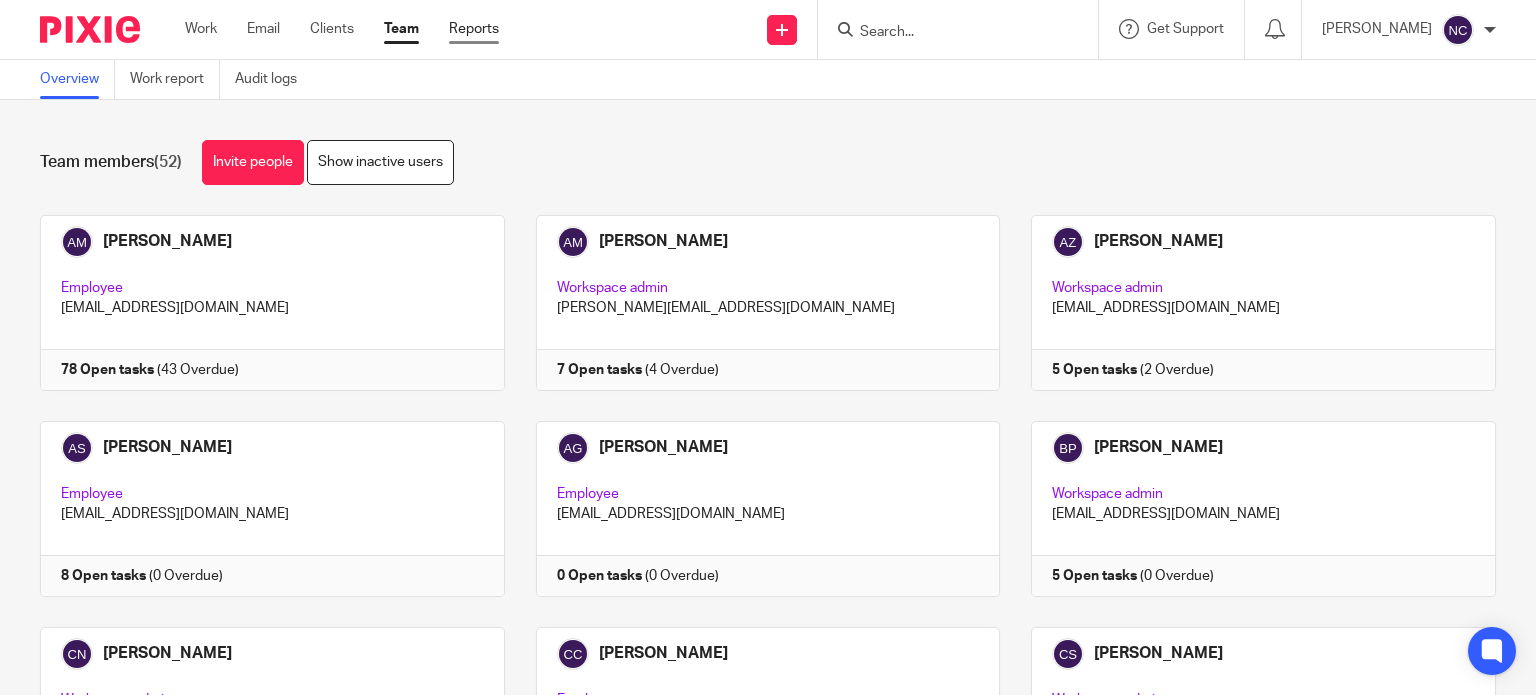 click on "Reports" at bounding box center (474, 29) 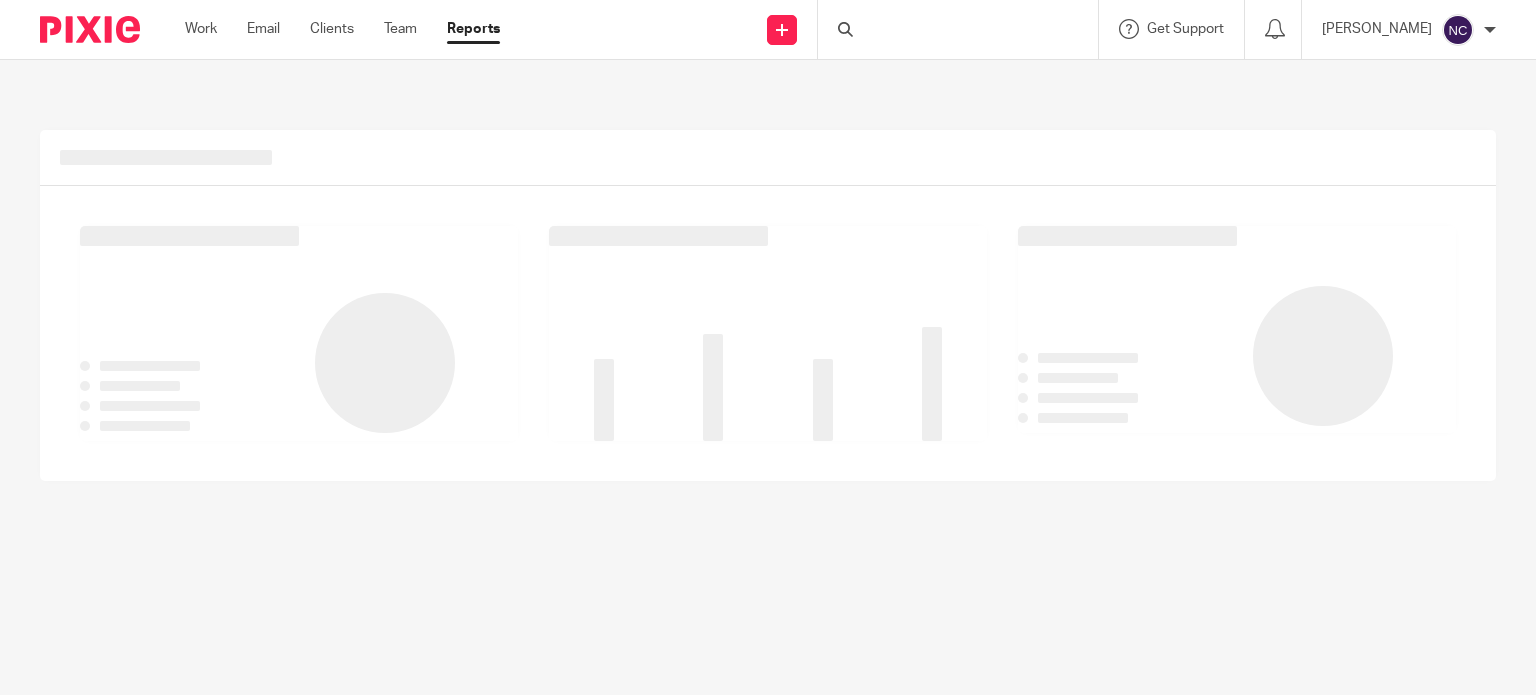 scroll, scrollTop: 0, scrollLeft: 0, axis: both 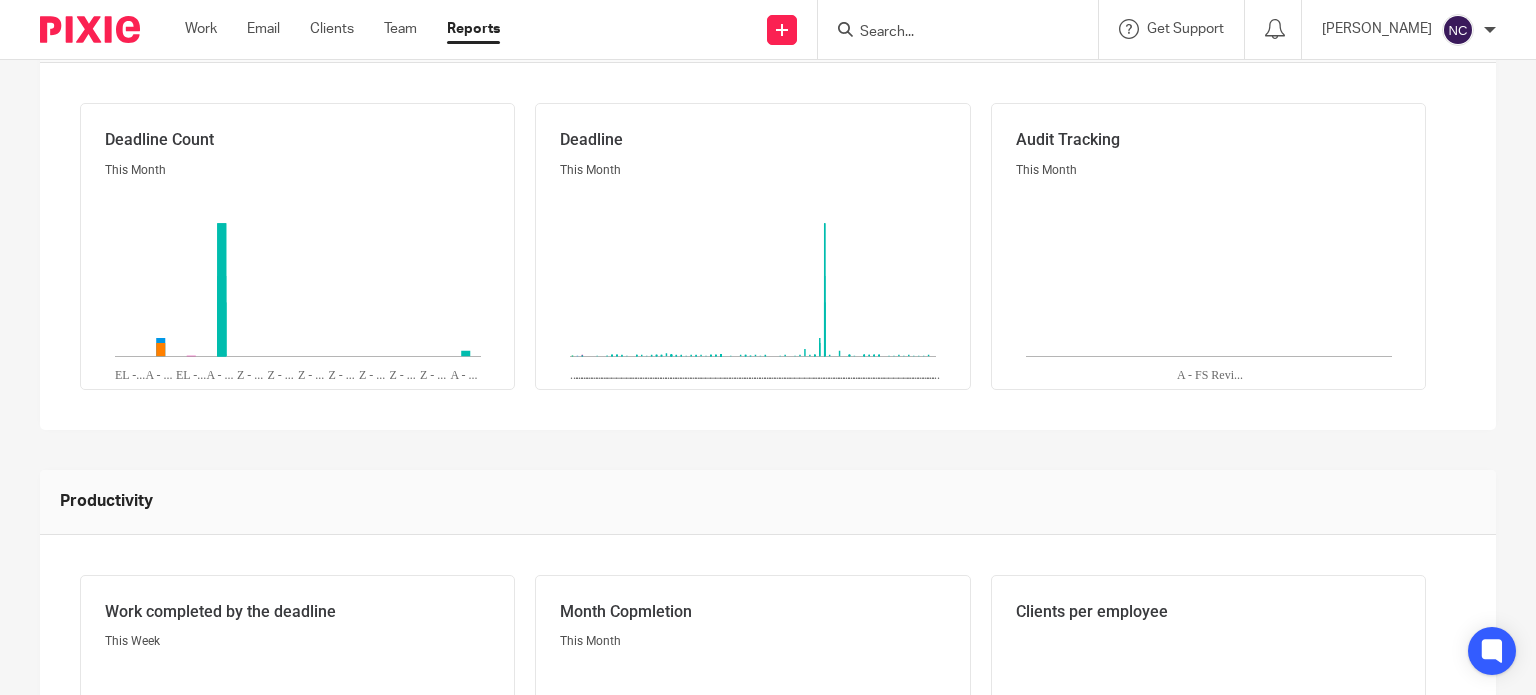click on "Productivity
Work completed by the deadline     This Week   done overdue Month Copmletion     This Month   done overdue Clients per employee       ... ... ... ... ... ... ... ... ... ... ... ... ... ... ... ... ... ... ... ... ... ... ... ... ... ... ... ... ... ... ... ... ... ... ... ... ... ... ... ... ... ... ... ... ... ... ... ... ... ... ... ... ... ... ..." at bounding box center [768, 686] 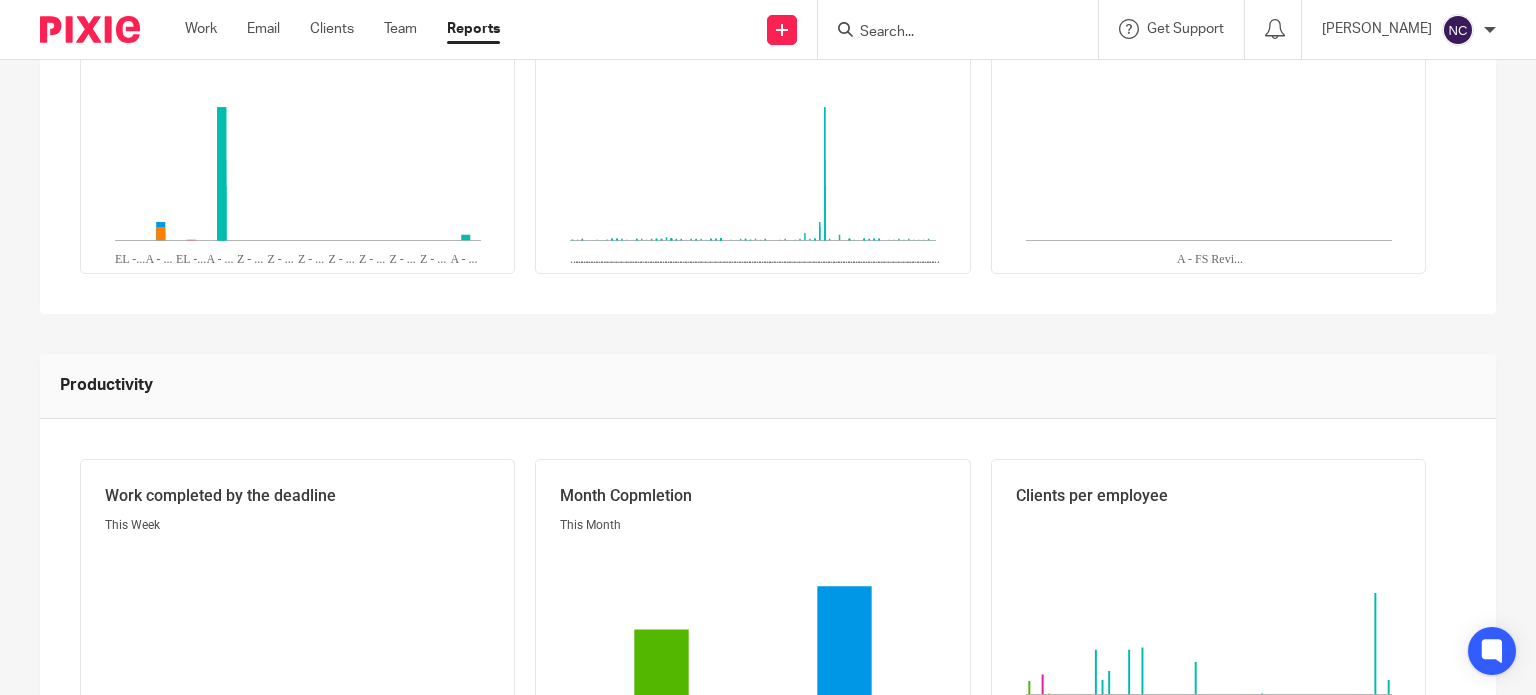 scroll, scrollTop: 785, scrollLeft: 0, axis: vertical 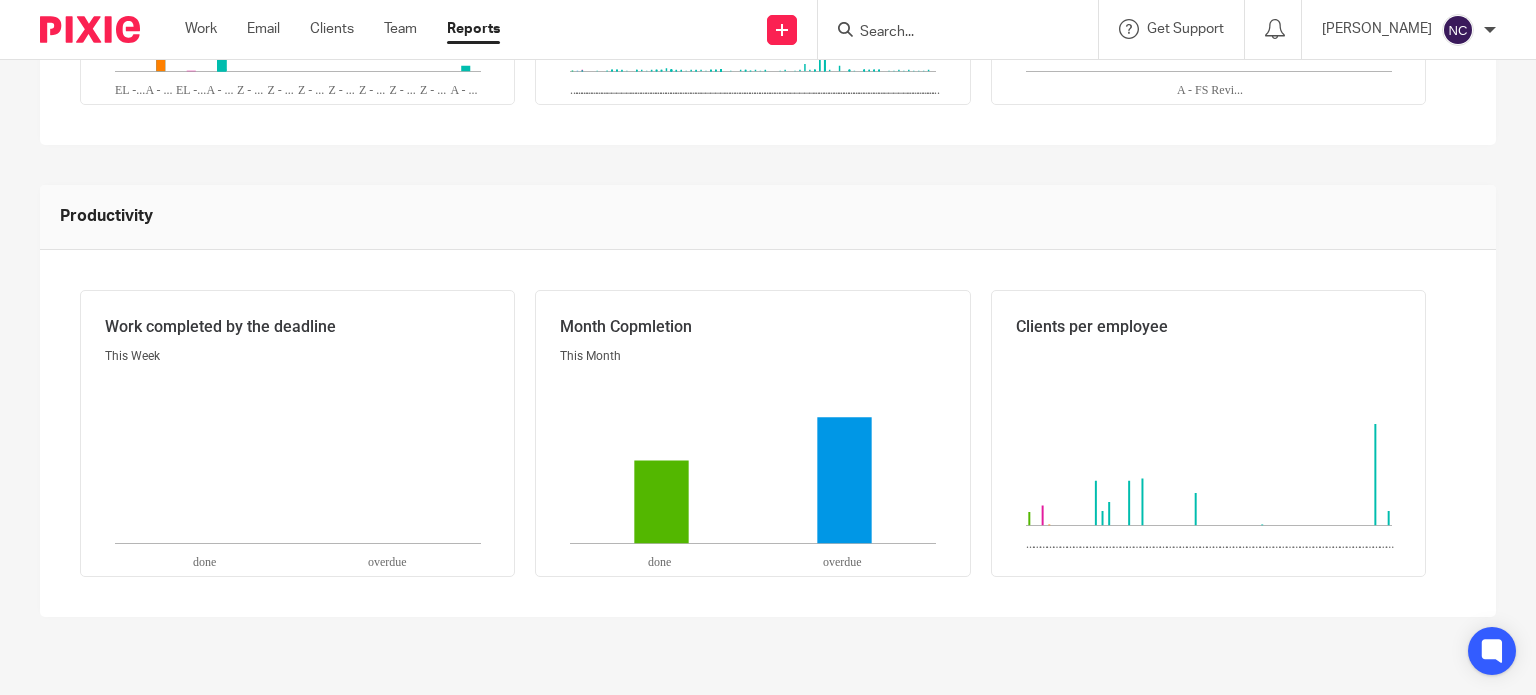 drag, startPoint x: 1329, startPoint y: 211, endPoint x: 1318, endPoint y: 213, distance: 11.18034 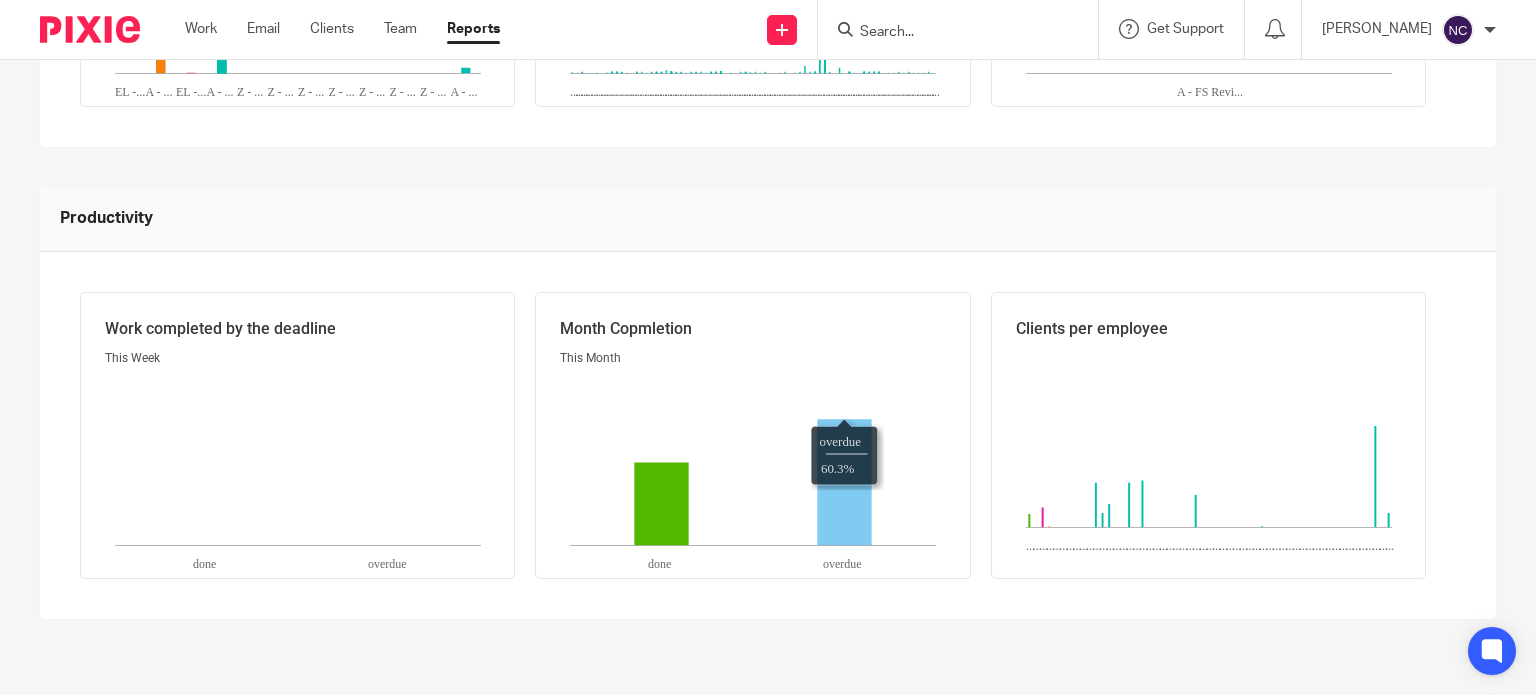 scroll, scrollTop: 785, scrollLeft: 0, axis: vertical 